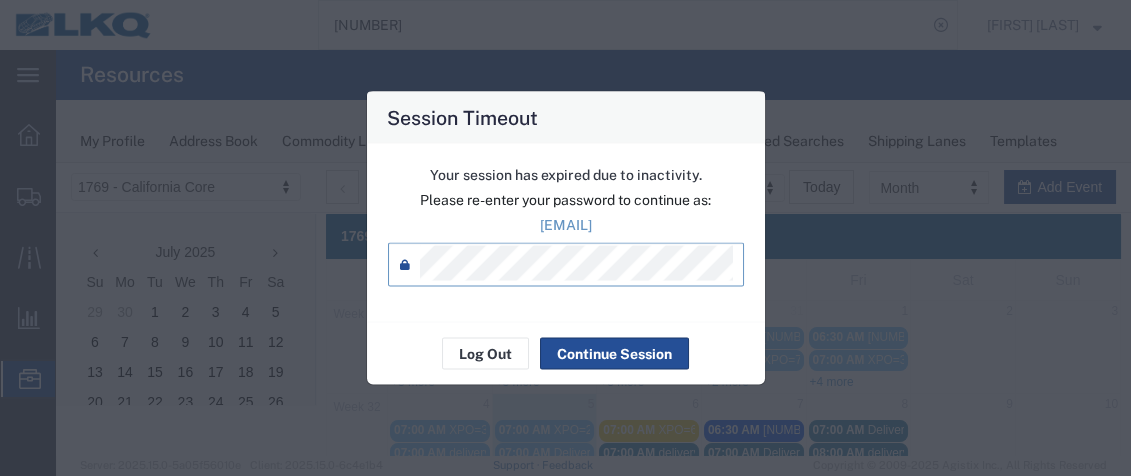 scroll, scrollTop: 191, scrollLeft: 0, axis: vertical 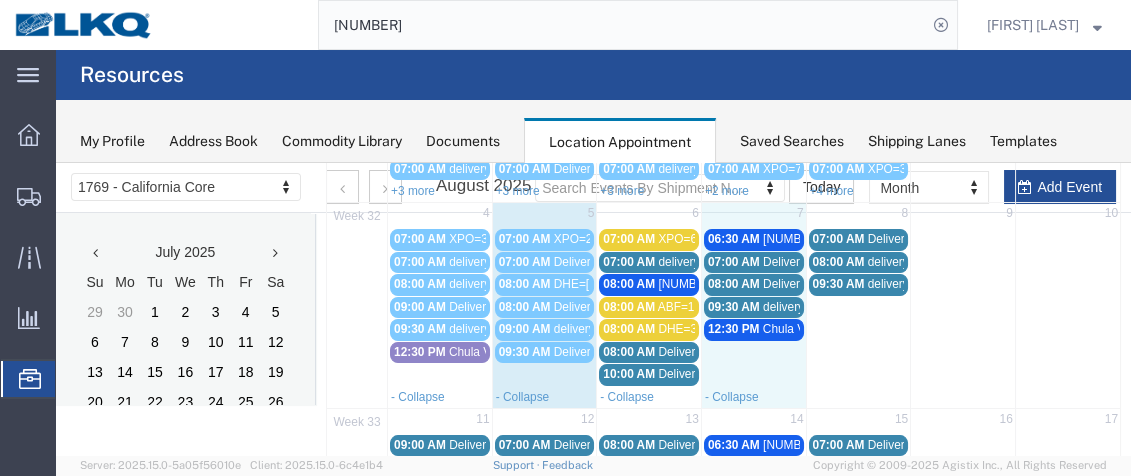 click on "7" at bounding box center (753, 215) 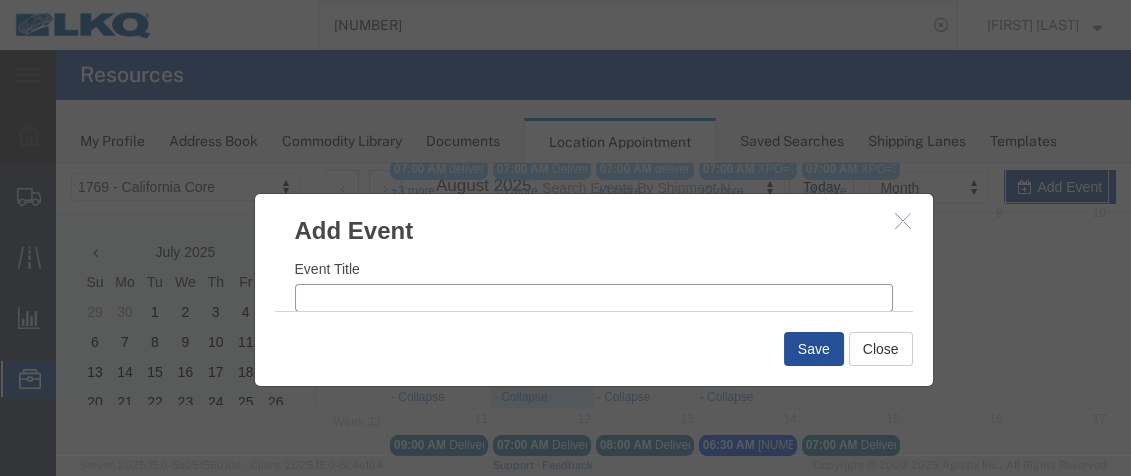 drag, startPoint x: 738, startPoint y: 211, endPoint x: 461, endPoint y: 302, distance: 291.56476 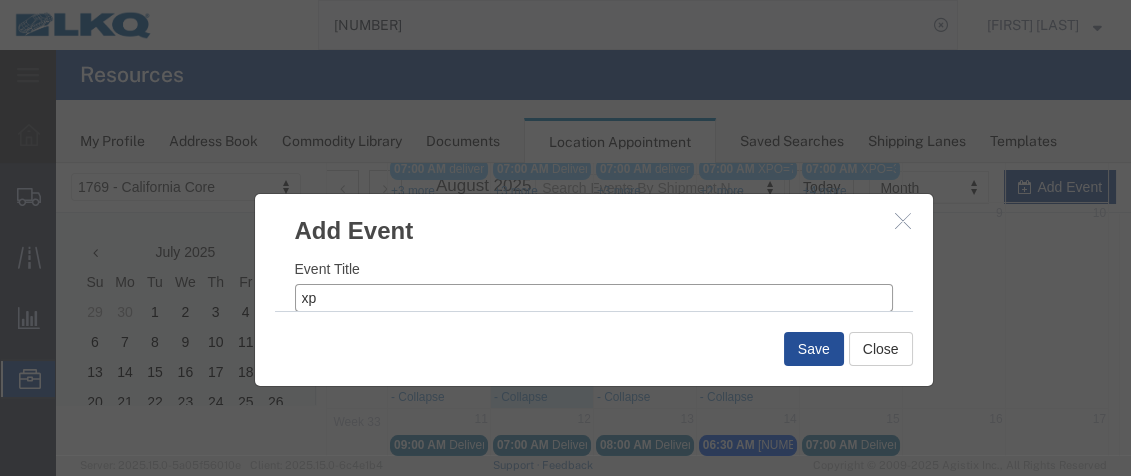type on "x" 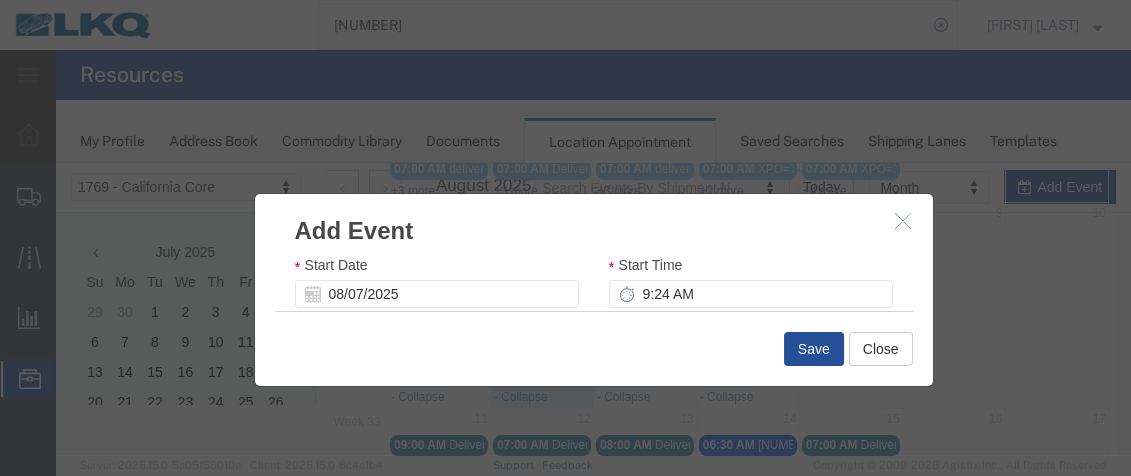 scroll, scrollTop: 85, scrollLeft: 0, axis: vertical 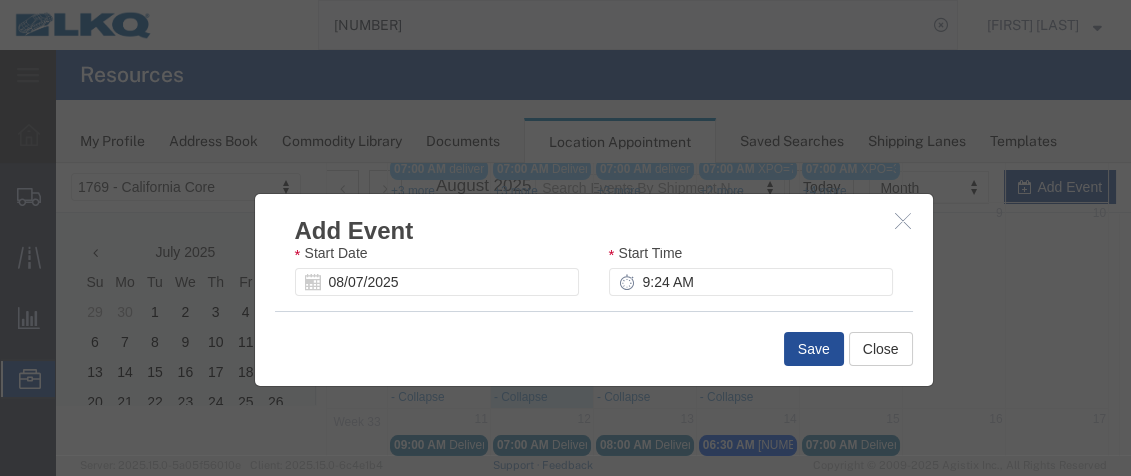 type on "XPO=[NUMBER]" 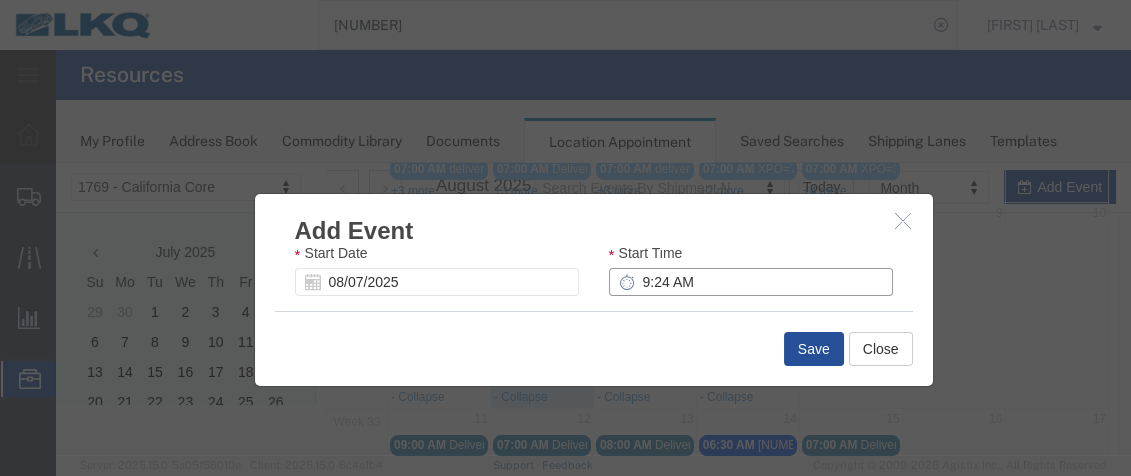 click on "9:24 AM" at bounding box center [751, 282] 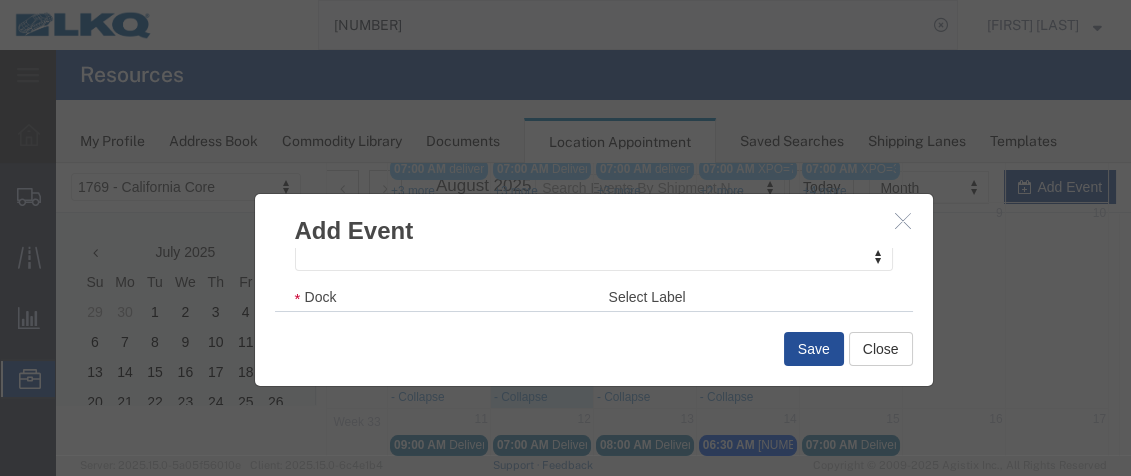 scroll, scrollTop: 366, scrollLeft: 0, axis: vertical 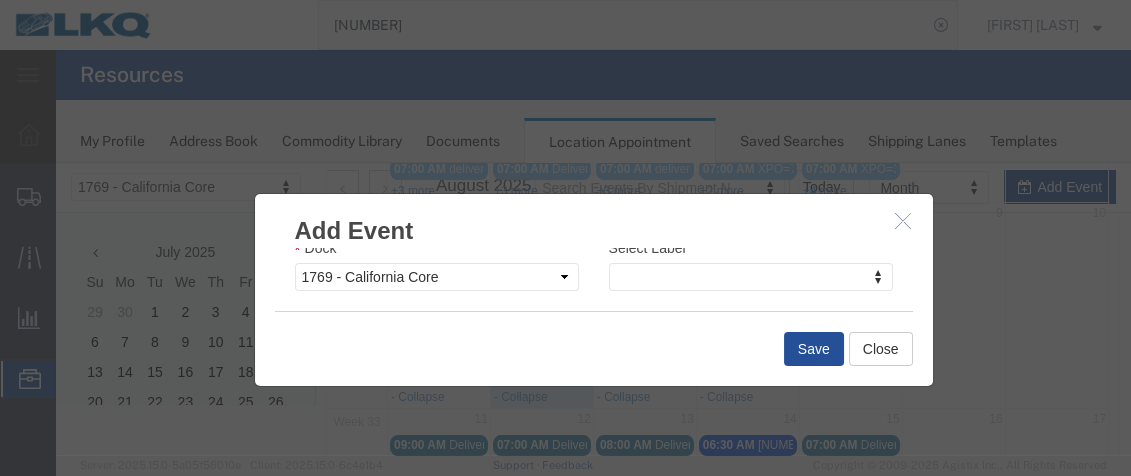 type on "7:00 AM" 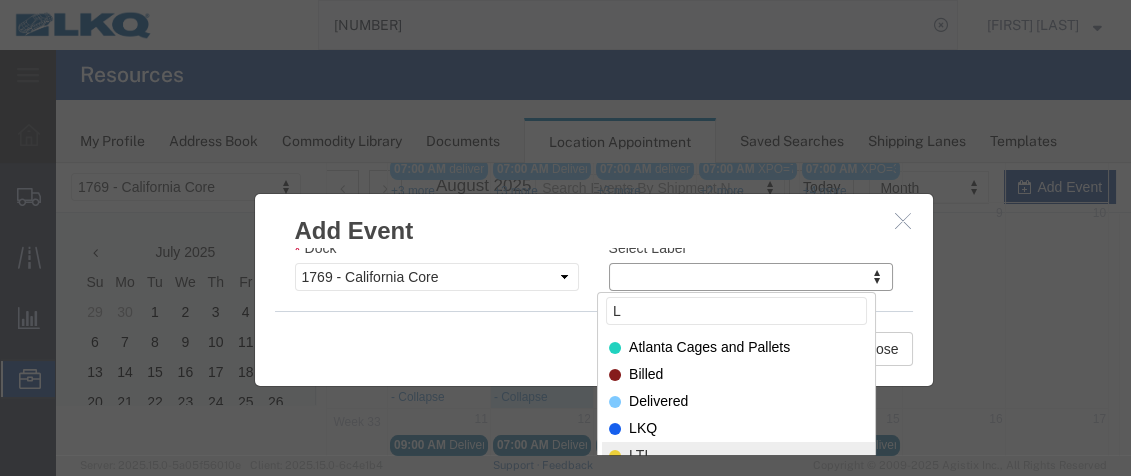 type on "L" 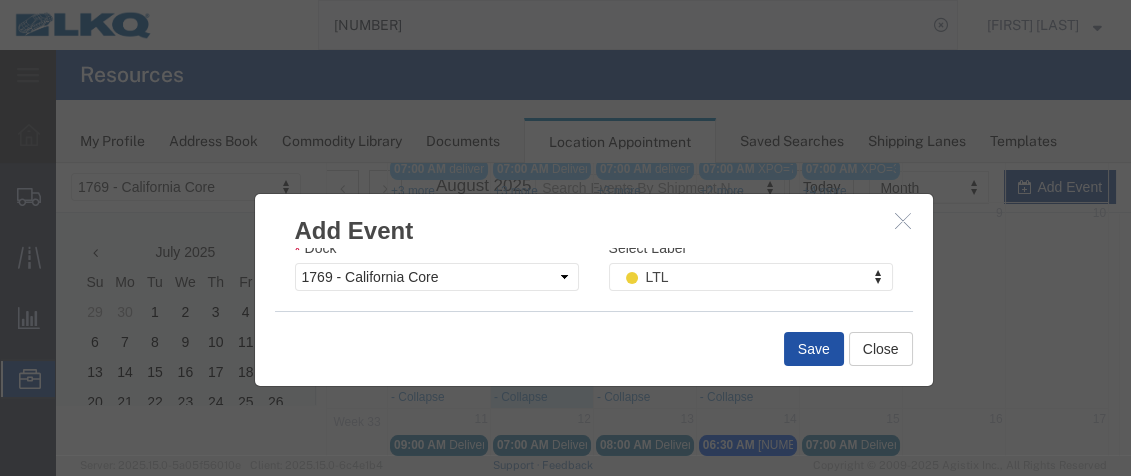 click on "Save" at bounding box center (814, 349) 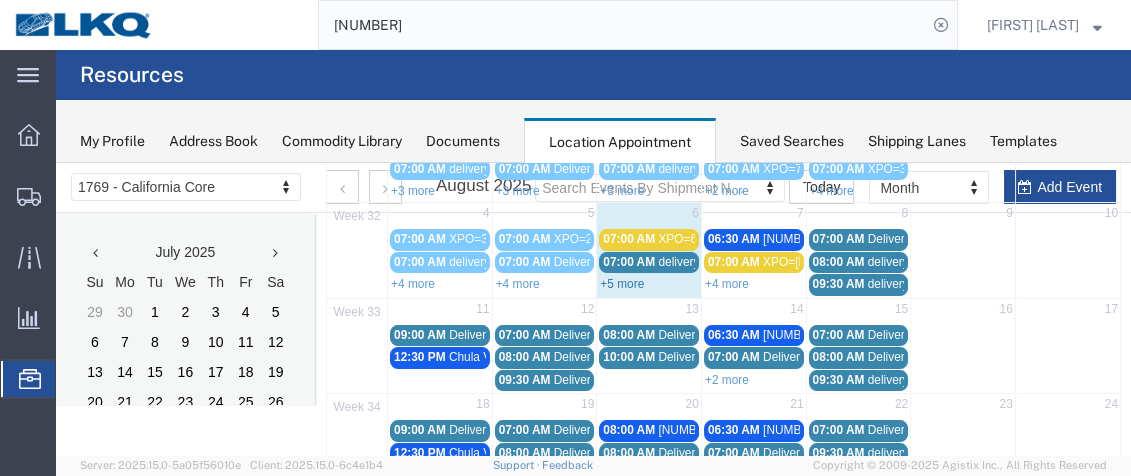click on "+5 more" at bounding box center (622, 284) 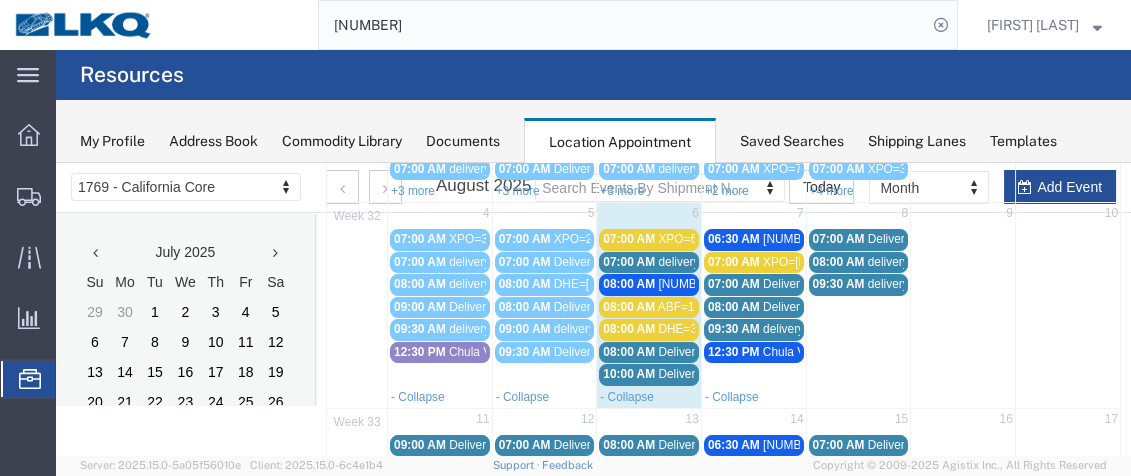 click on "07:00 AM" at bounding box center [629, 239] 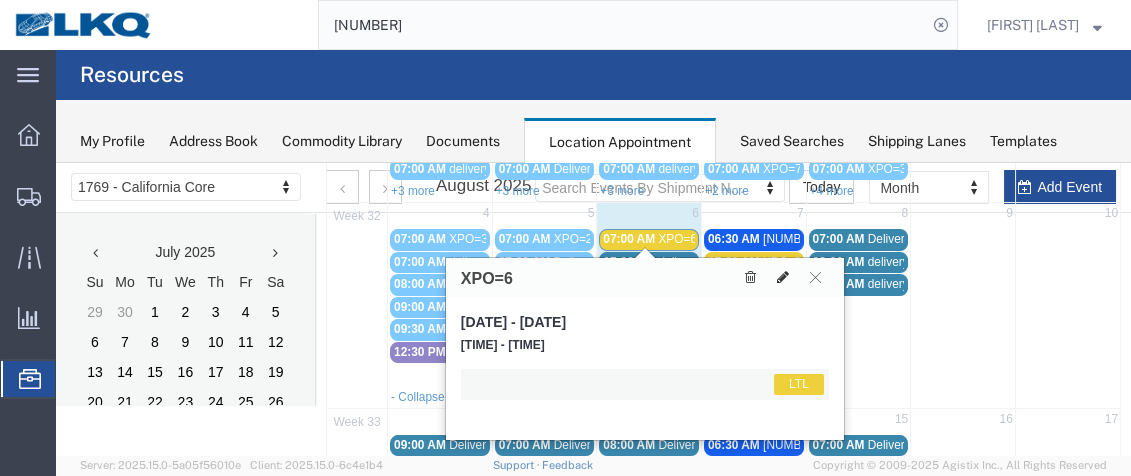 click at bounding box center (783, 277) 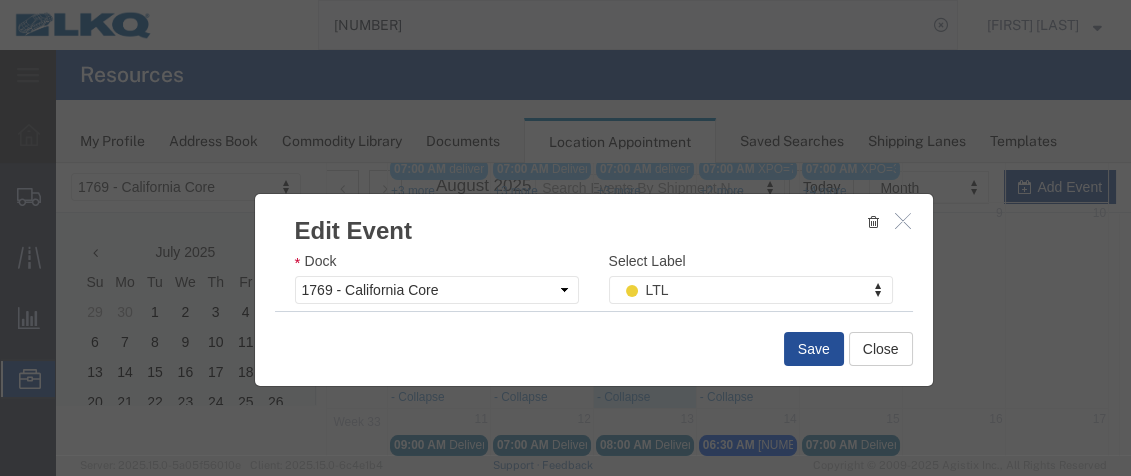 scroll, scrollTop: 383, scrollLeft: 0, axis: vertical 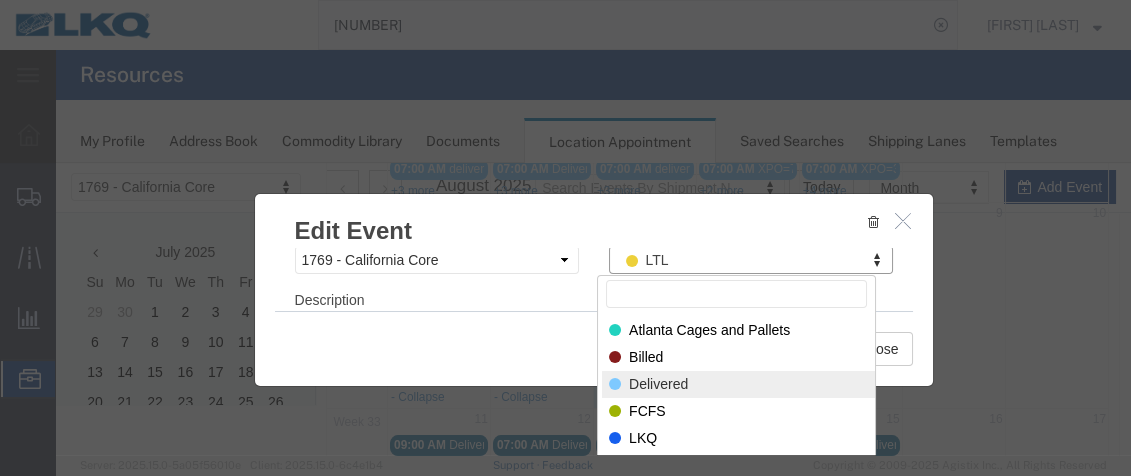 select on "40" 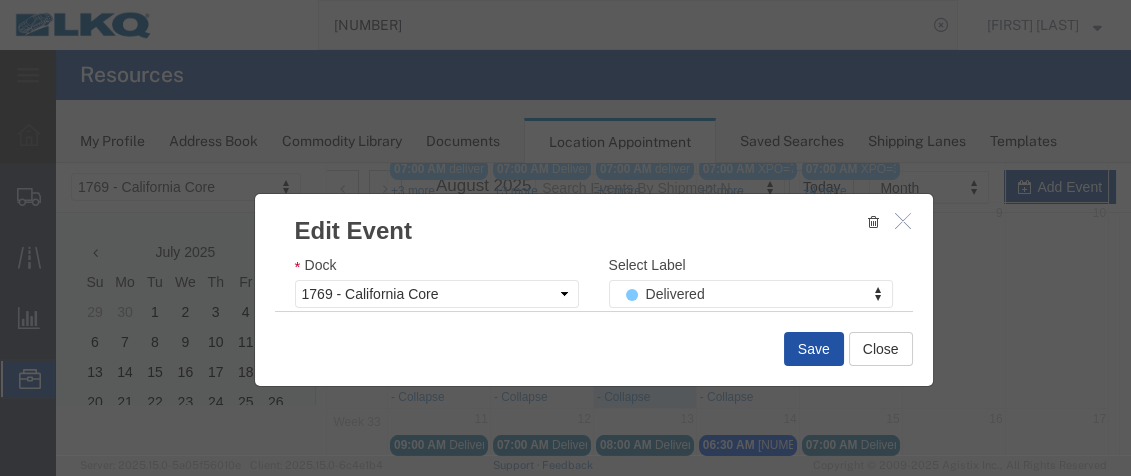click on "Save" at bounding box center [814, 349] 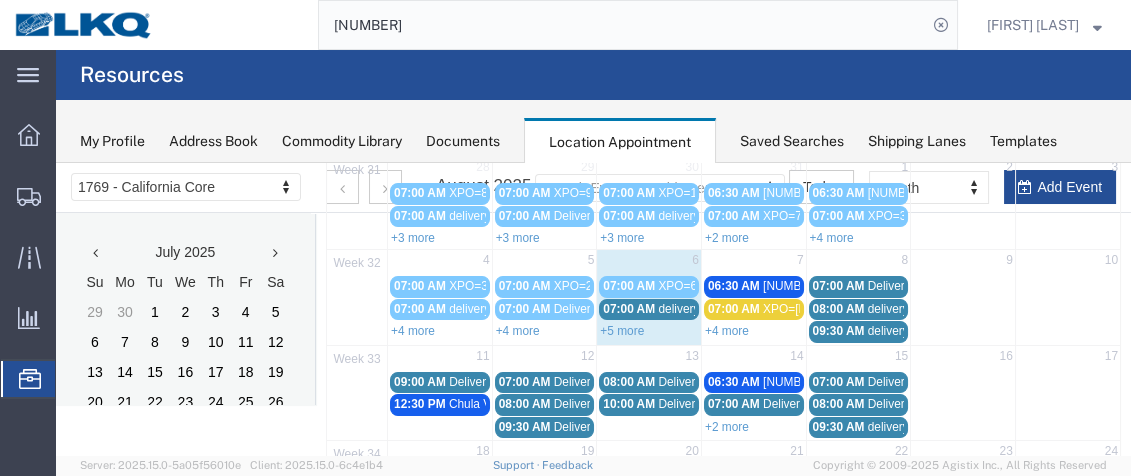 scroll, scrollTop: 173, scrollLeft: 0, axis: vertical 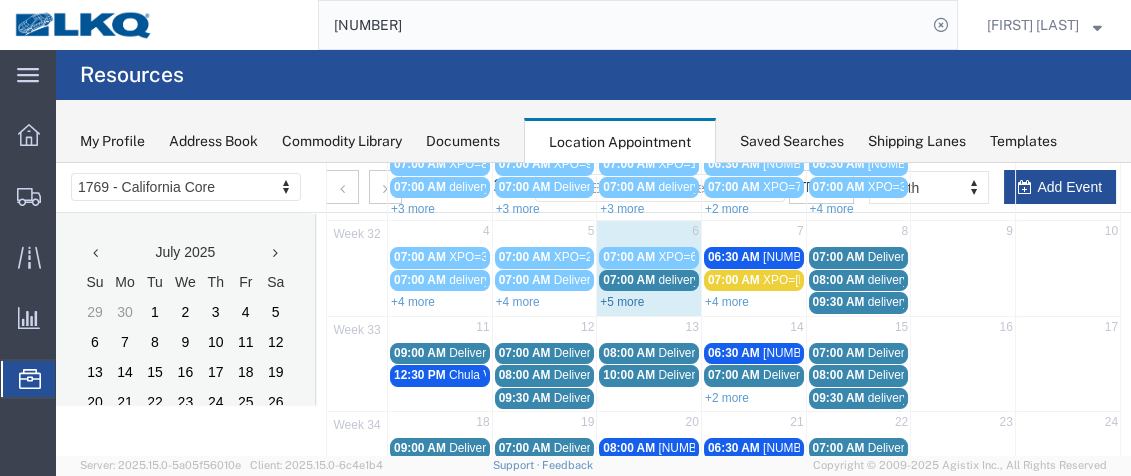 click on "+5 more" at bounding box center [622, 302] 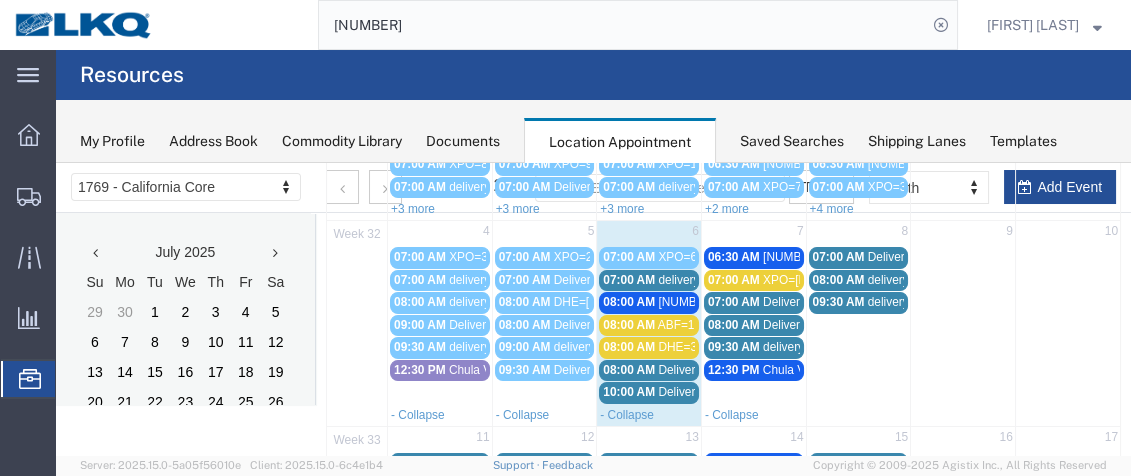 click on "07:00 AM" at bounding box center [629, 280] 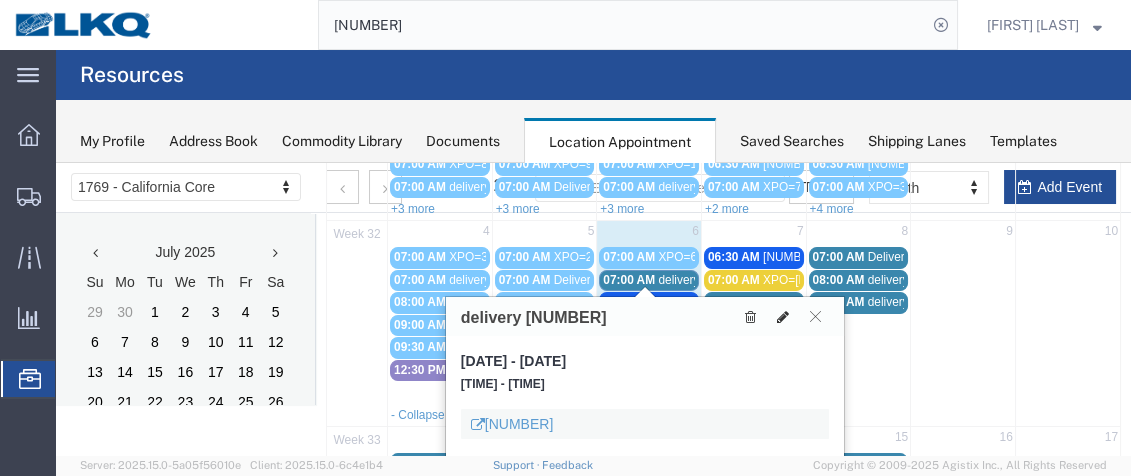 click at bounding box center (783, 317) 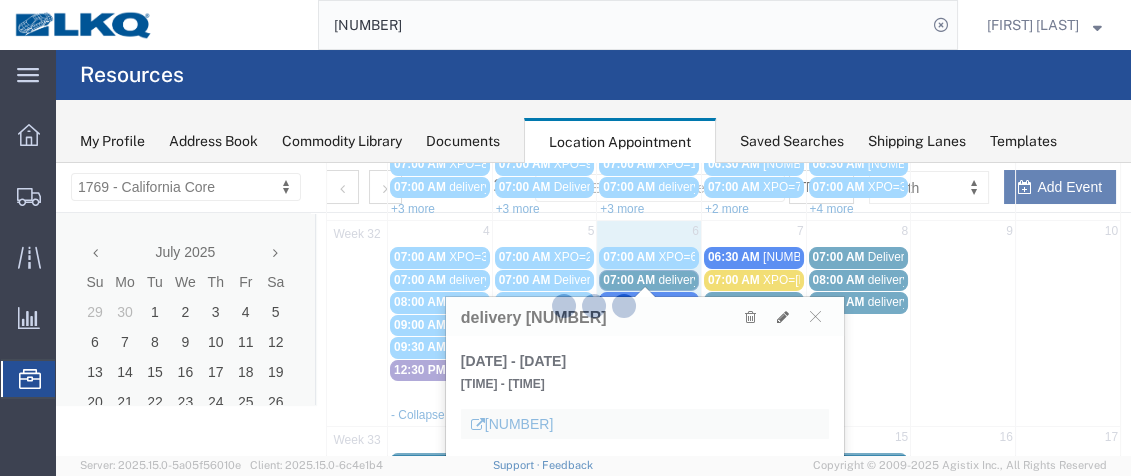 select on "1" 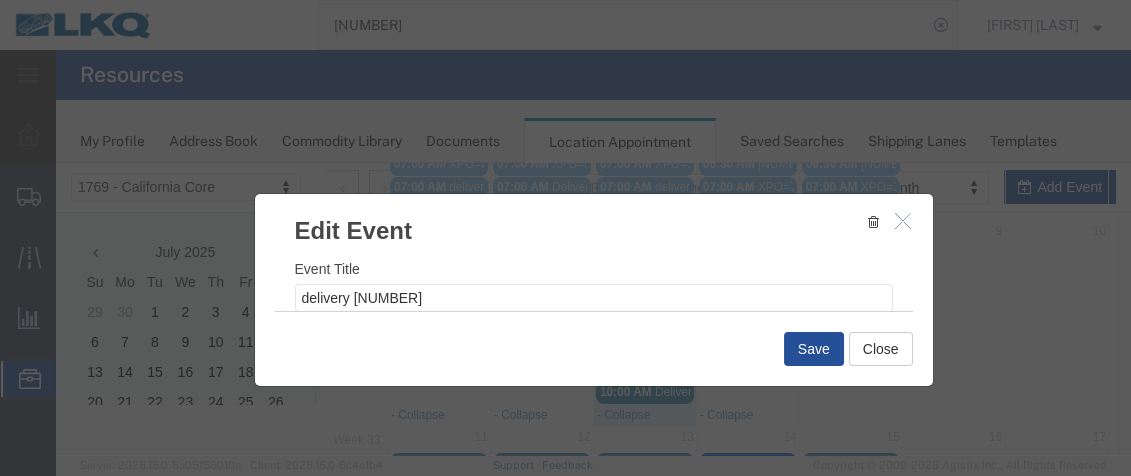 select 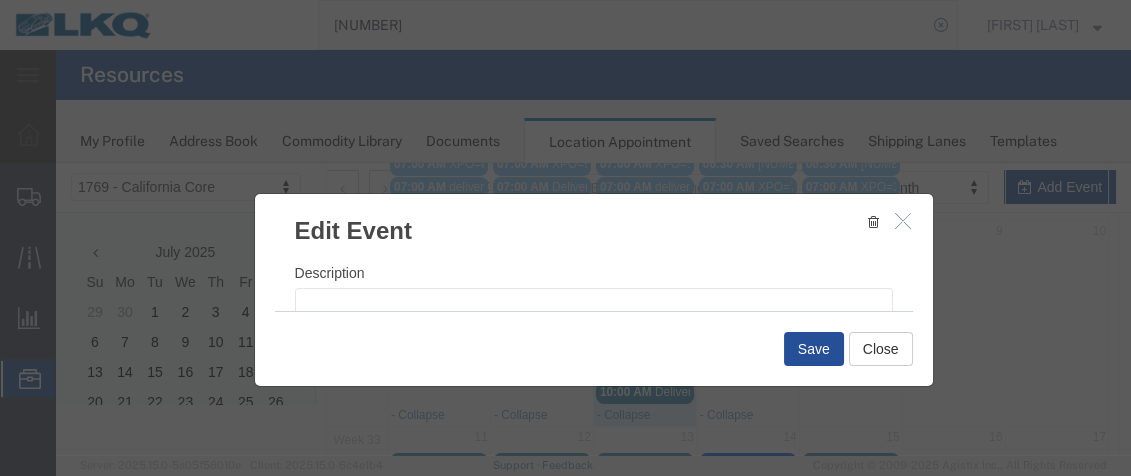 scroll, scrollTop: 367, scrollLeft: 0, axis: vertical 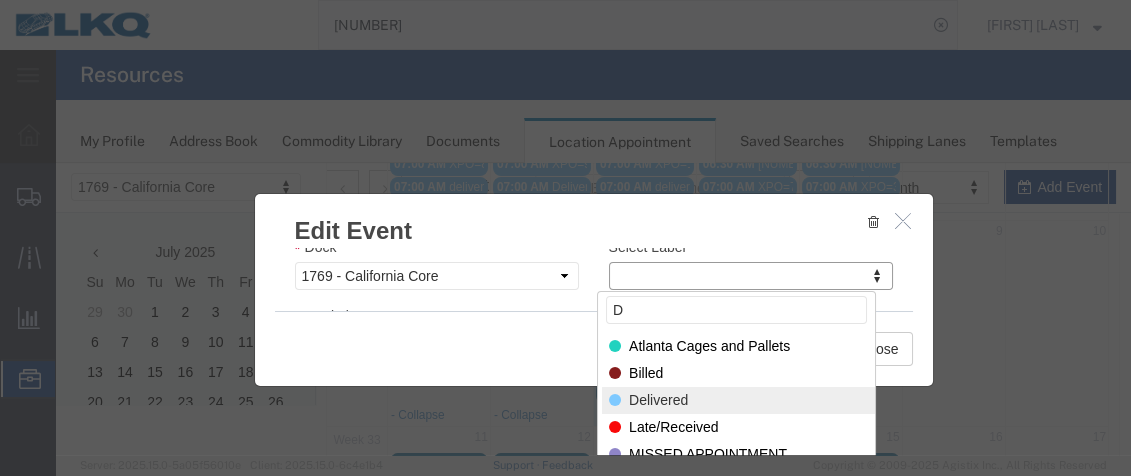 type on "D" 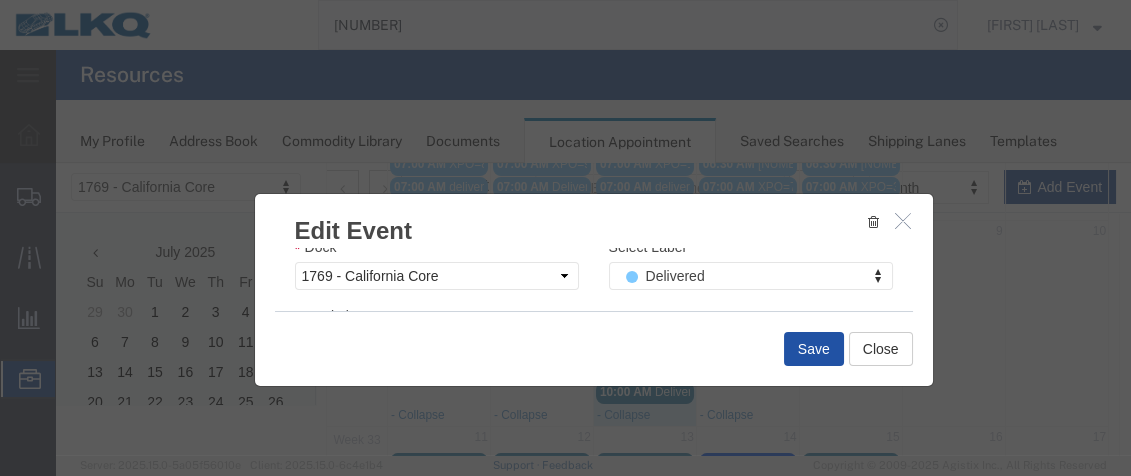 click on "Save" at bounding box center (814, 349) 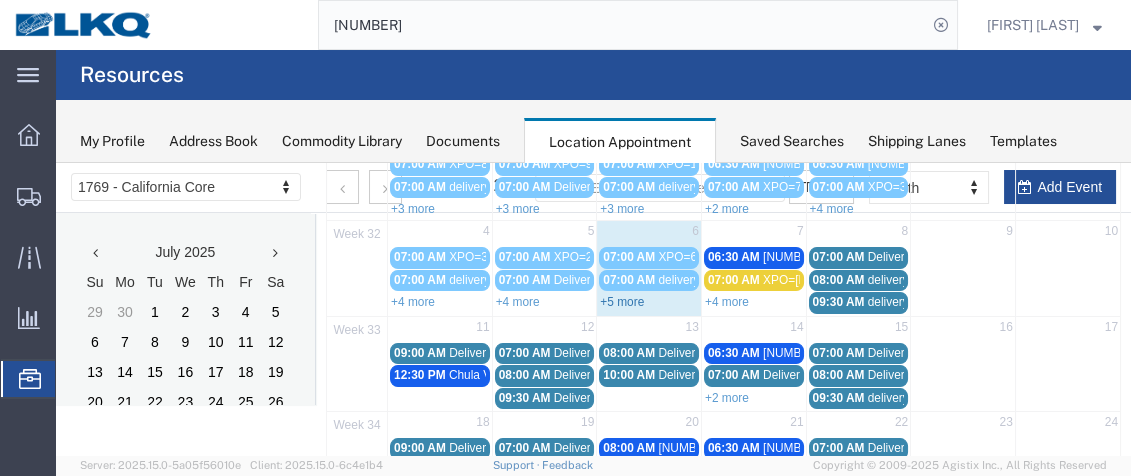 click on "+5 more" at bounding box center (622, 302) 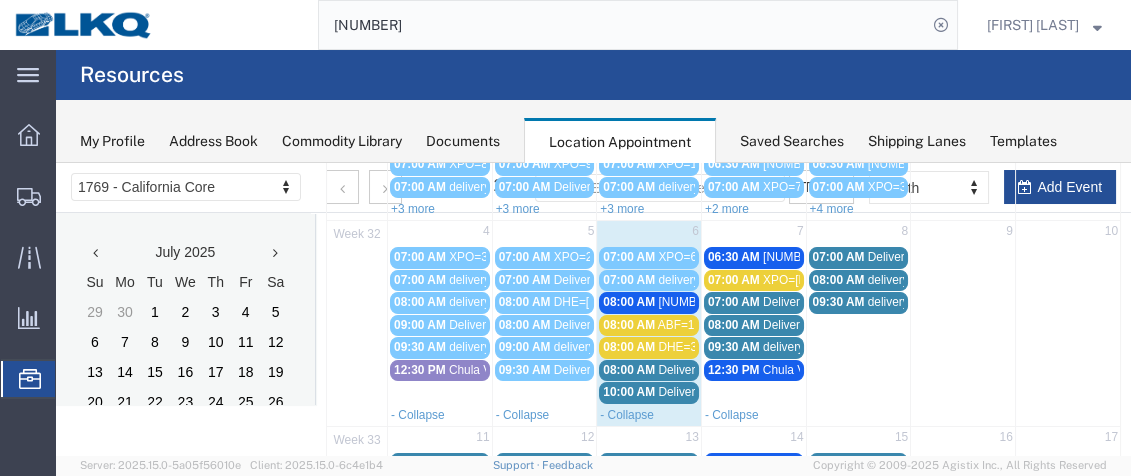 drag, startPoint x: 630, startPoint y: 296, endPoint x: 609, endPoint y: 291, distance: 21.587032 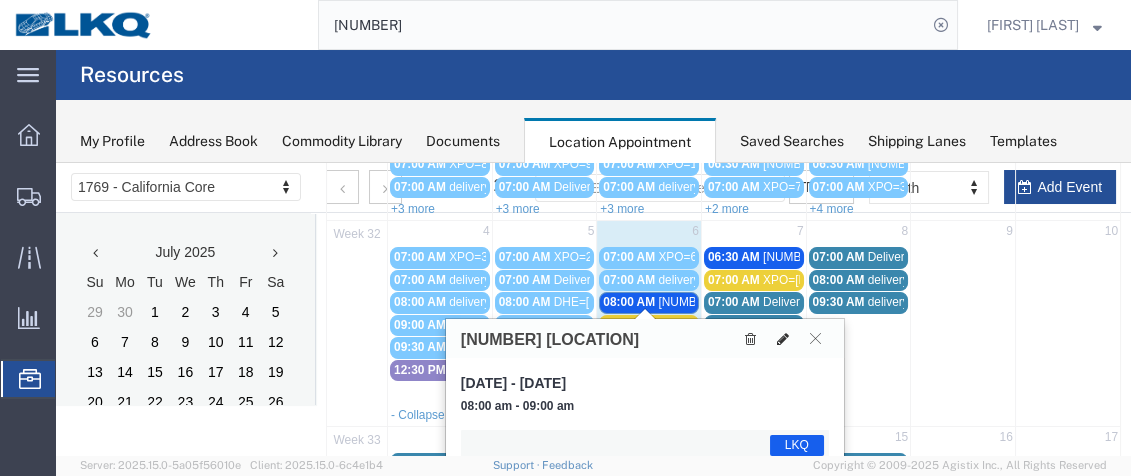 click at bounding box center [783, 339] 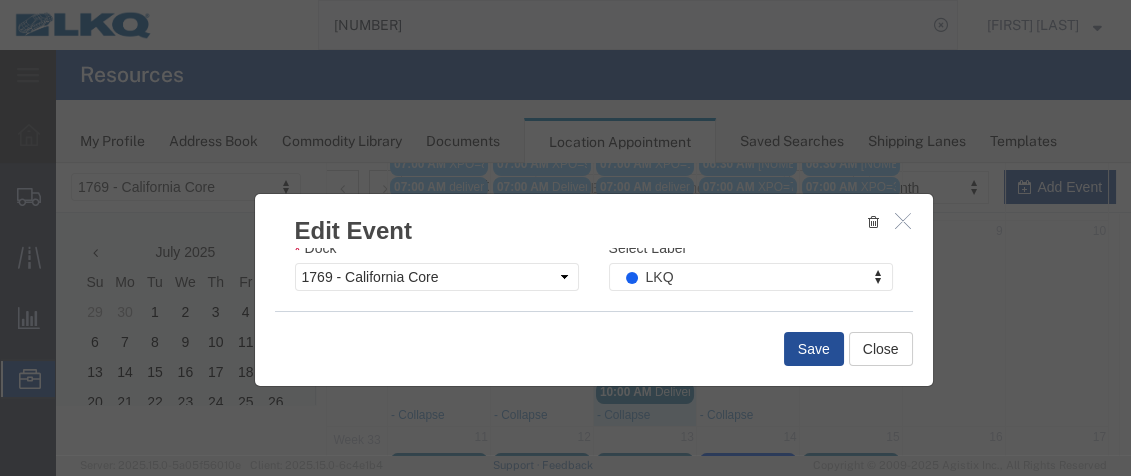 scroll, scrollTop: 372, scrollLeft: 0, axis: vertical 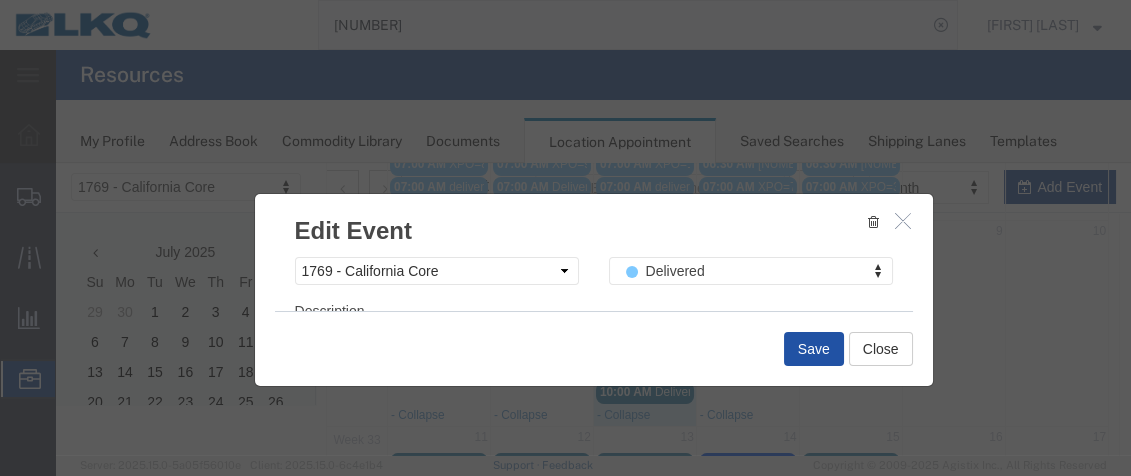 click on "Save" at bounding box center [814, 349] 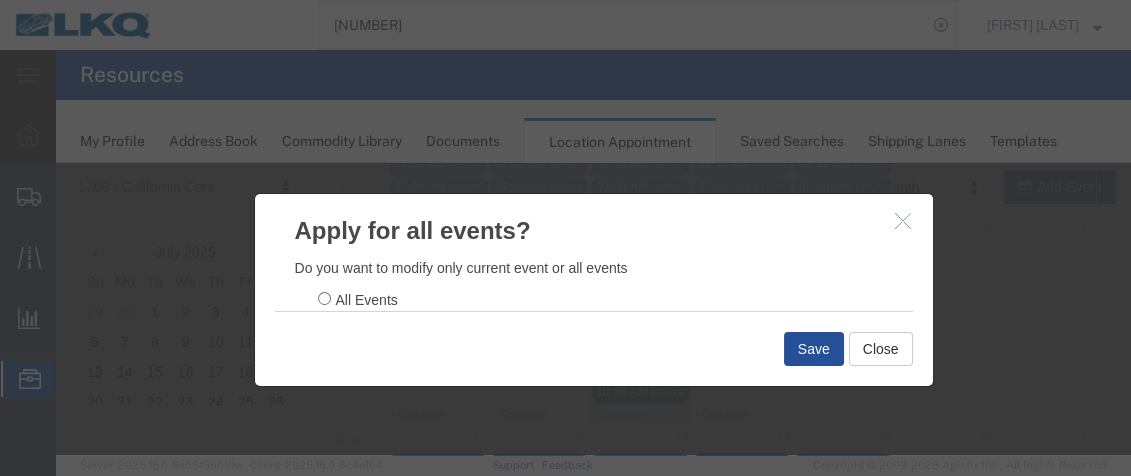 click at bounding box center (905, 221) 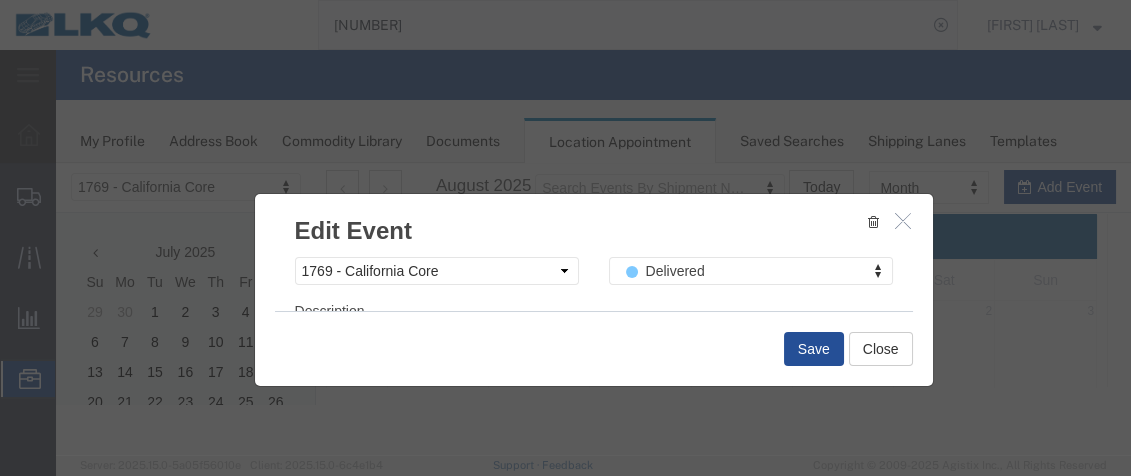 scroll, scrollTop: 0, scrollLeft: 0, axis: both 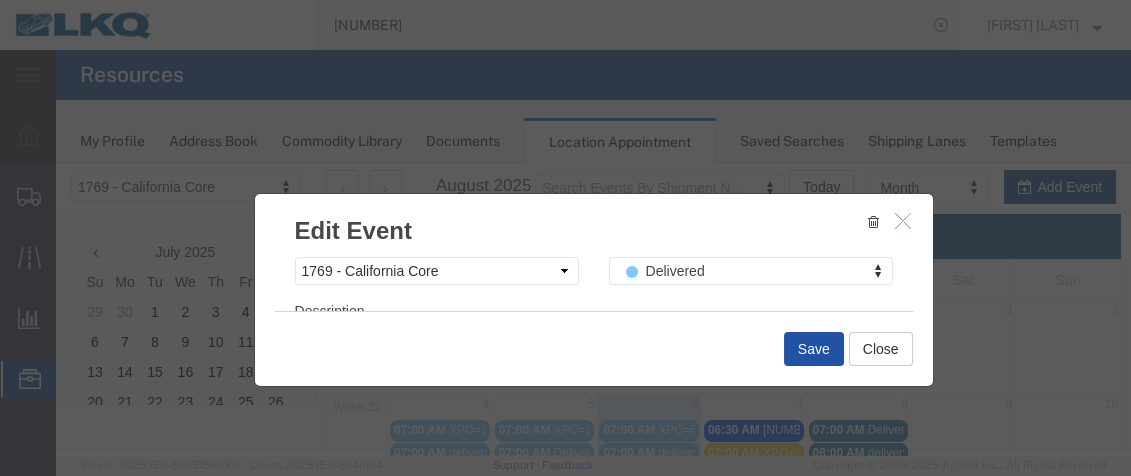 click on "Save" at bounding box center [814, 349] 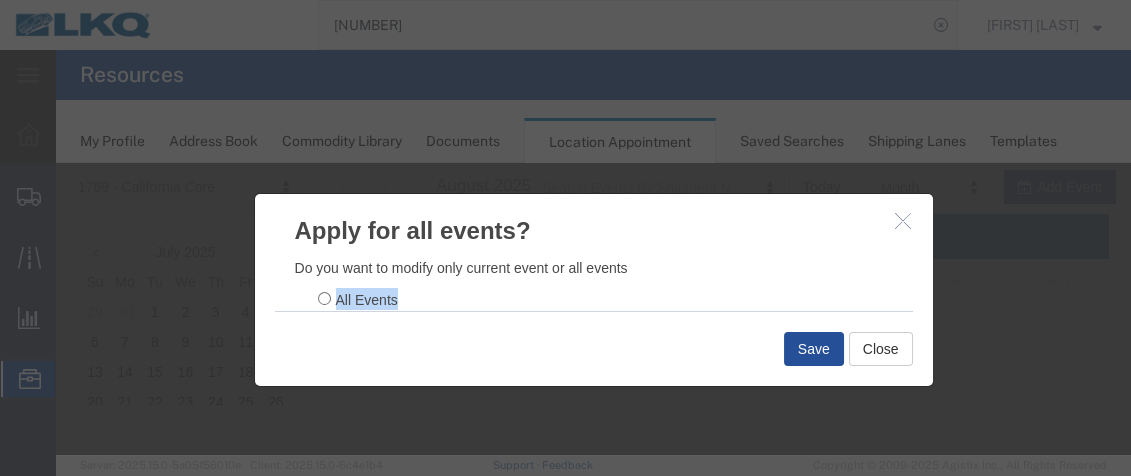 drag, startPoint x: 920, startPoint y: 263, endPoint x: 920, endPoint y: 290, distance: 27 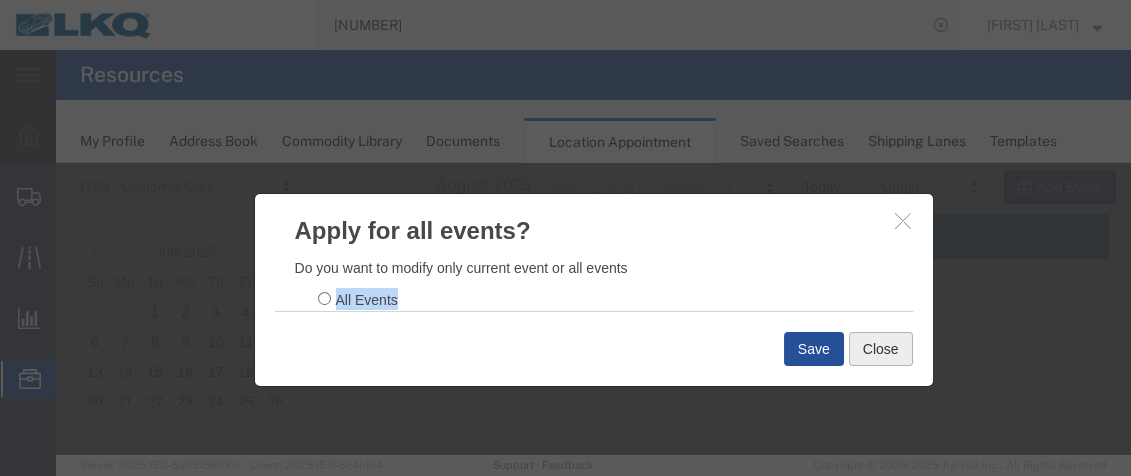 click on "Close" at bounding box center [881, 349] 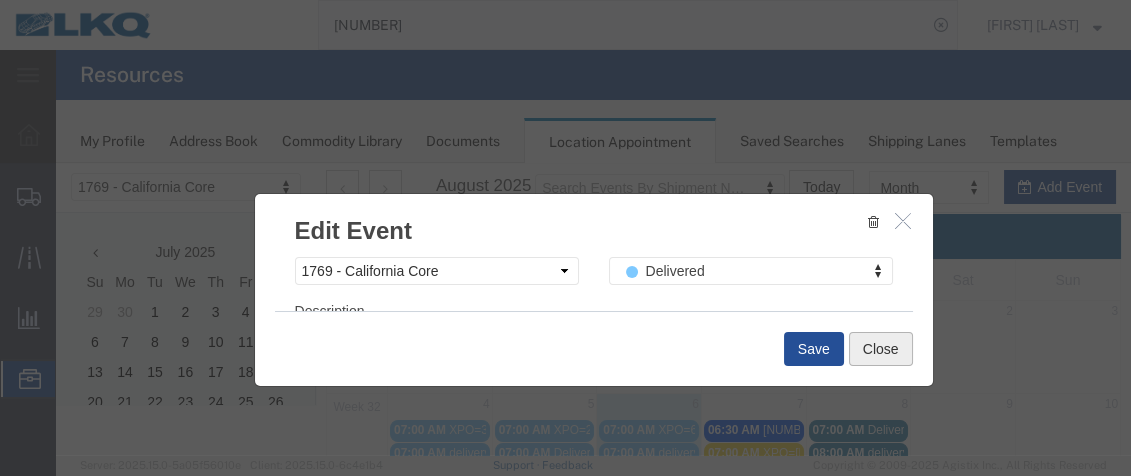 click on "Close" at bounding box center (881, 349) 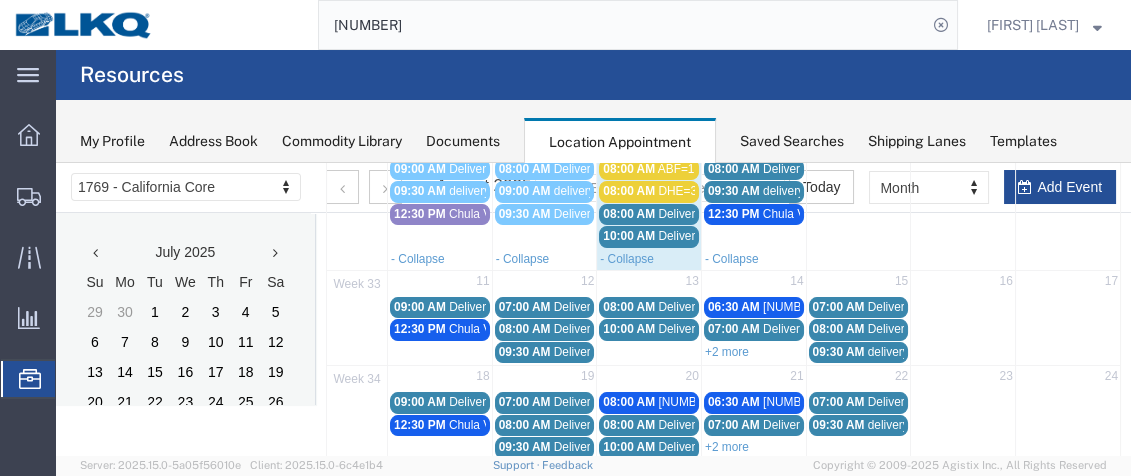 scroll, scrollTop: 230, scrollLeft: 0, axis: vertical 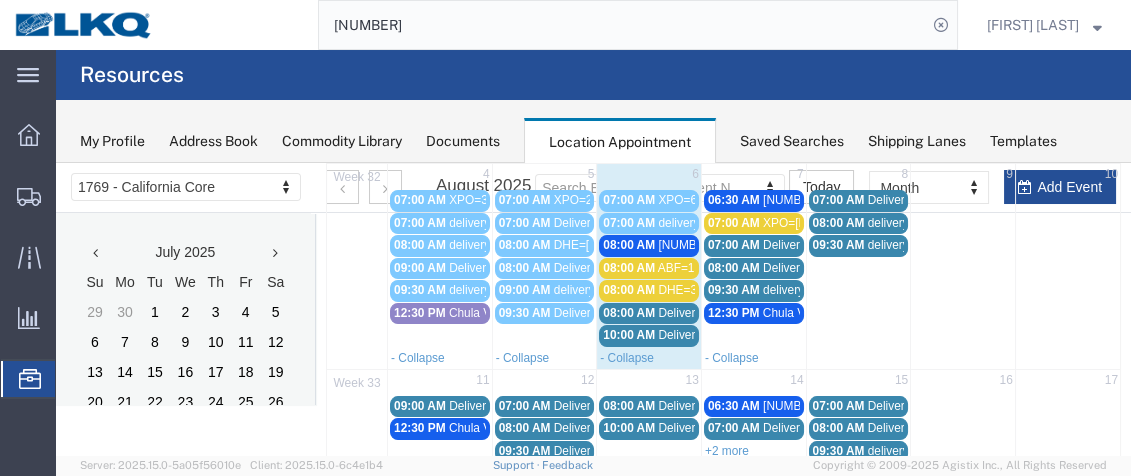 click on "08:00 AM" at bounding box center (629, 245) 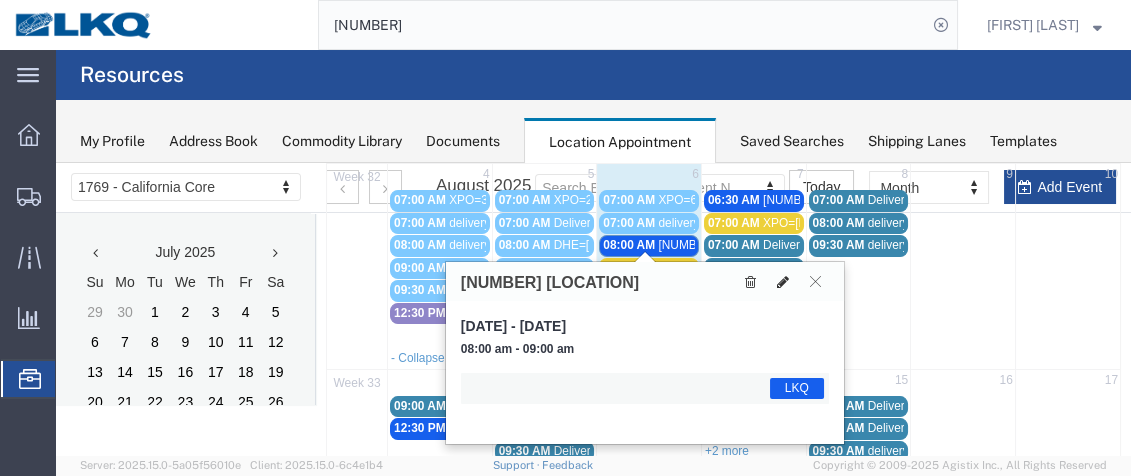 click at bounding box center (783, 282) 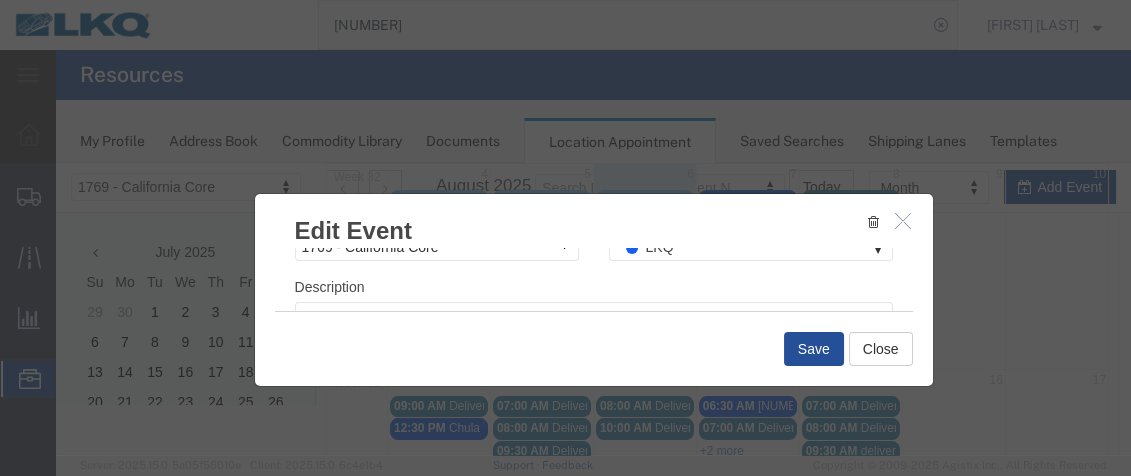 scroll, scrollTop: 359, scrollLeft: 0, axis: vertical 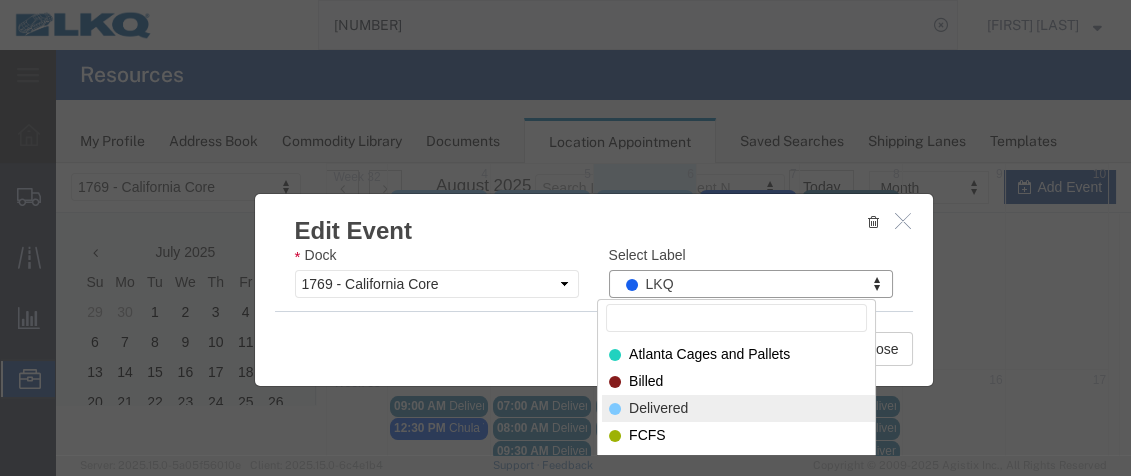 select on "40" 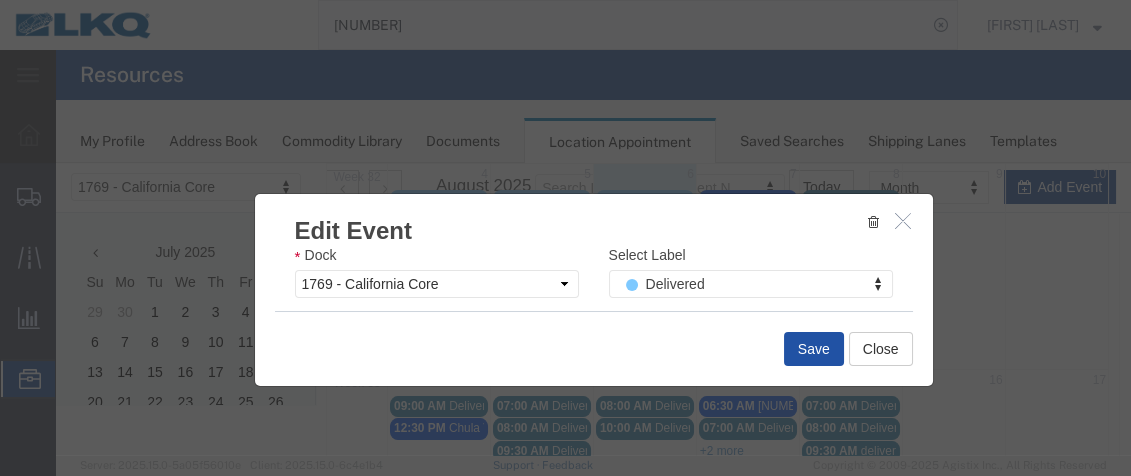click on "Save" at bounding box center [814, 349] 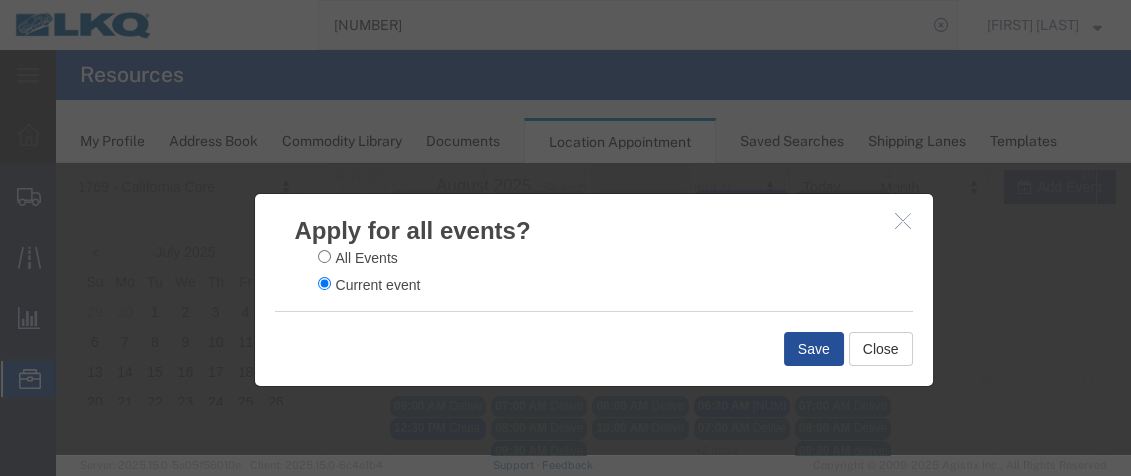 scroll, scrollTop: 47, scrollLeft: 0, axis: vertical 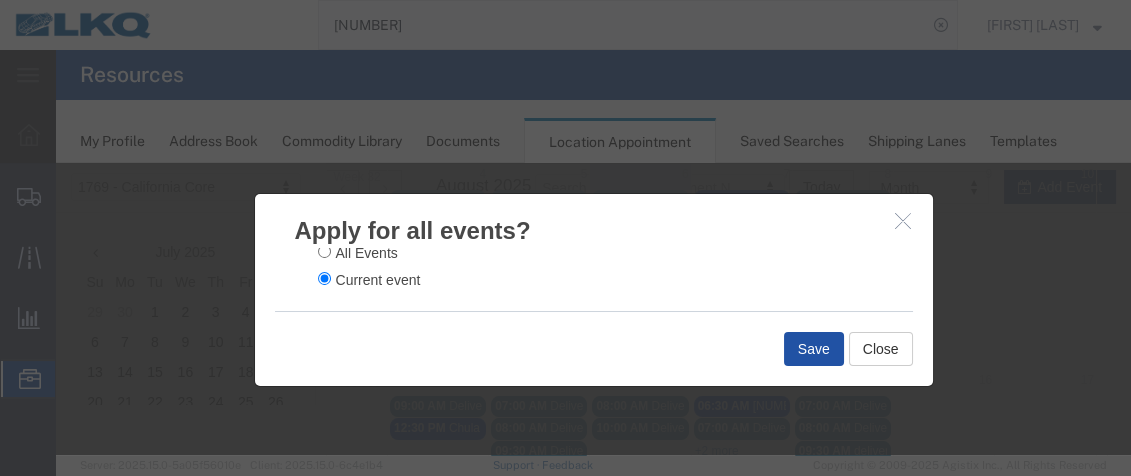 click on "Save" at bounding box center (814, 349) 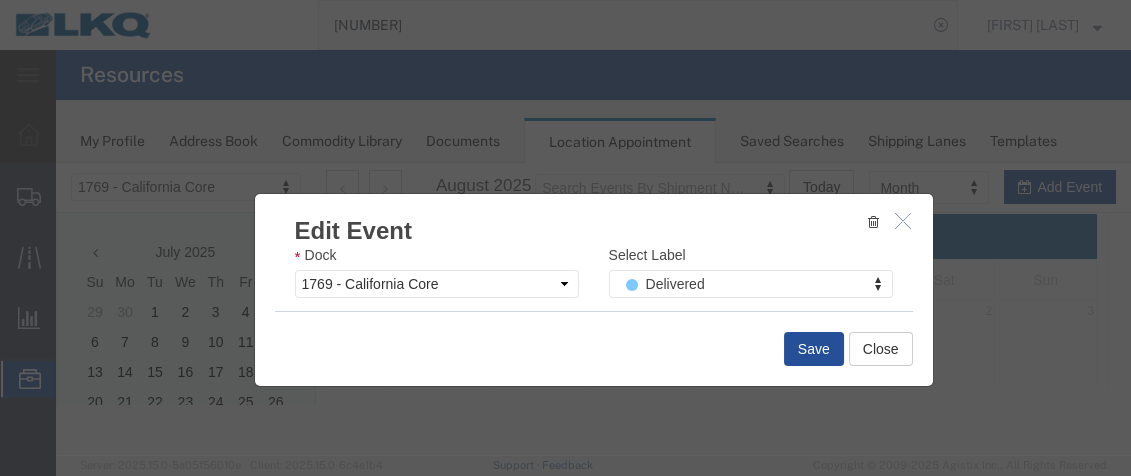 scroll, scrollTop: 0, scrollLeft: 0, axis: both 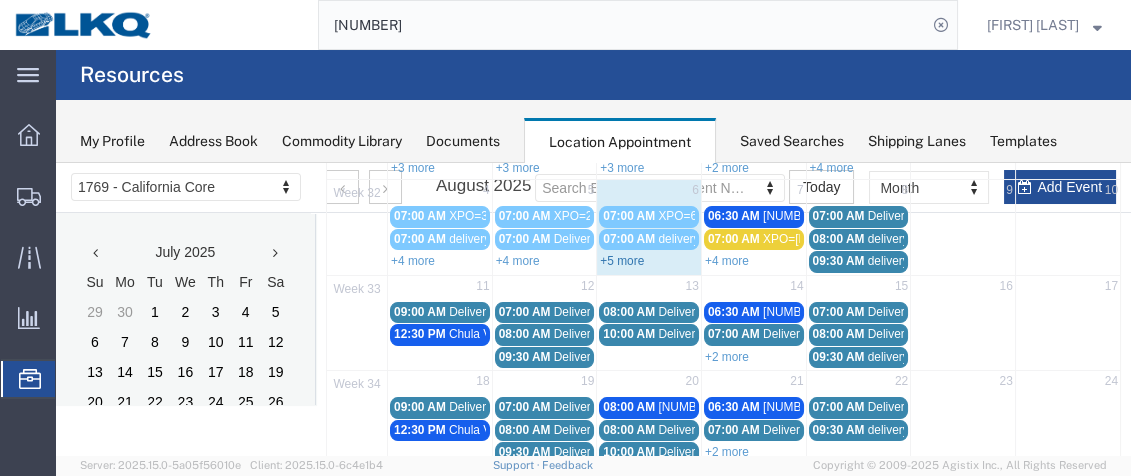 click on "+5 more" at bounding box center (622, 261) 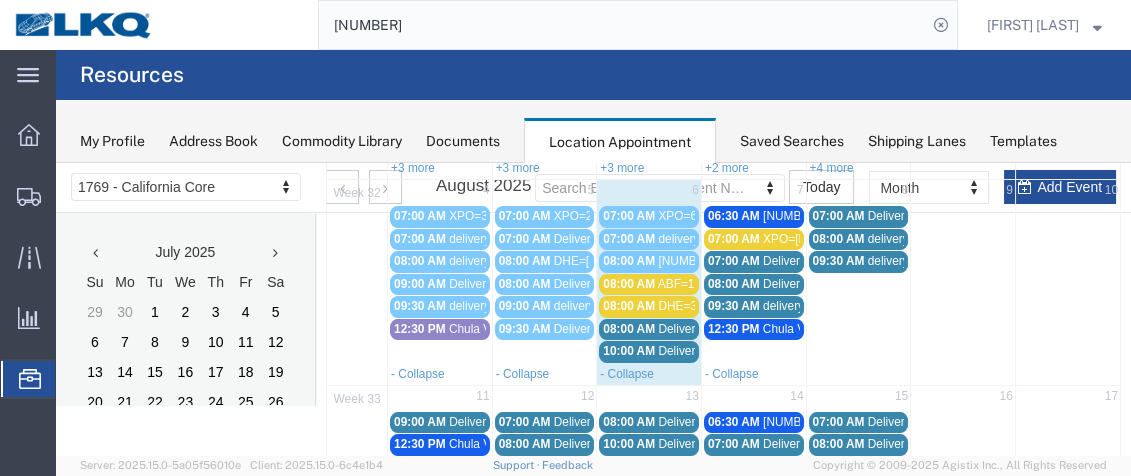 click on "08:00 AM" at bounding box center [629, 329] 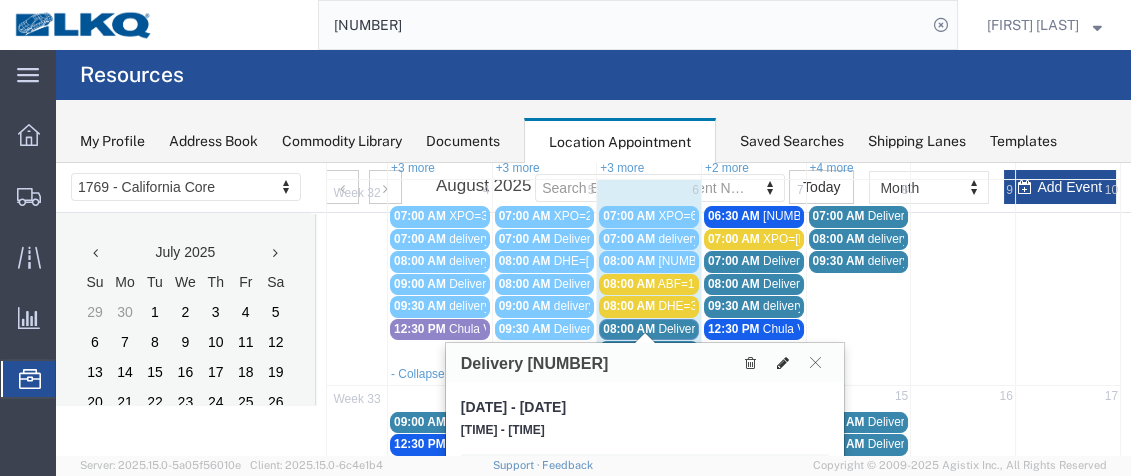 click at bounding box center (783, 363) 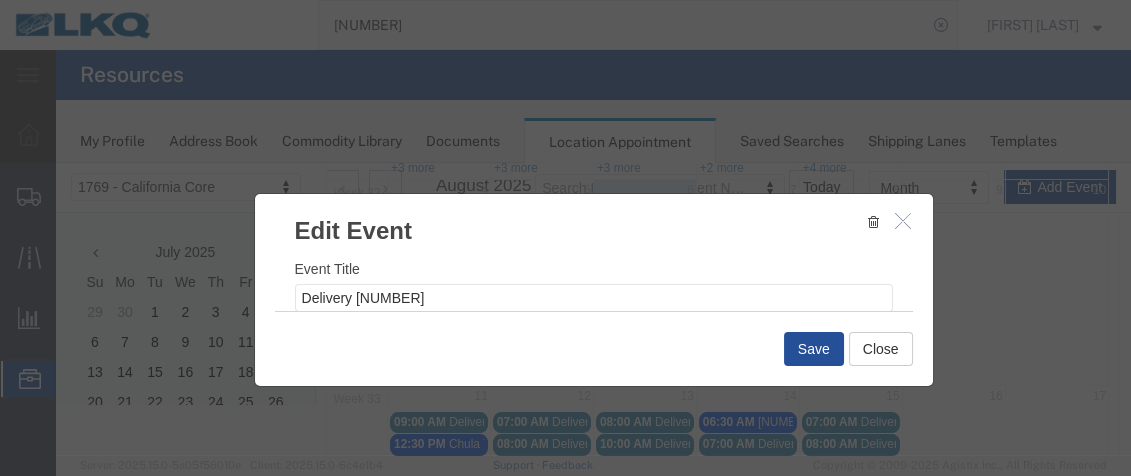 select 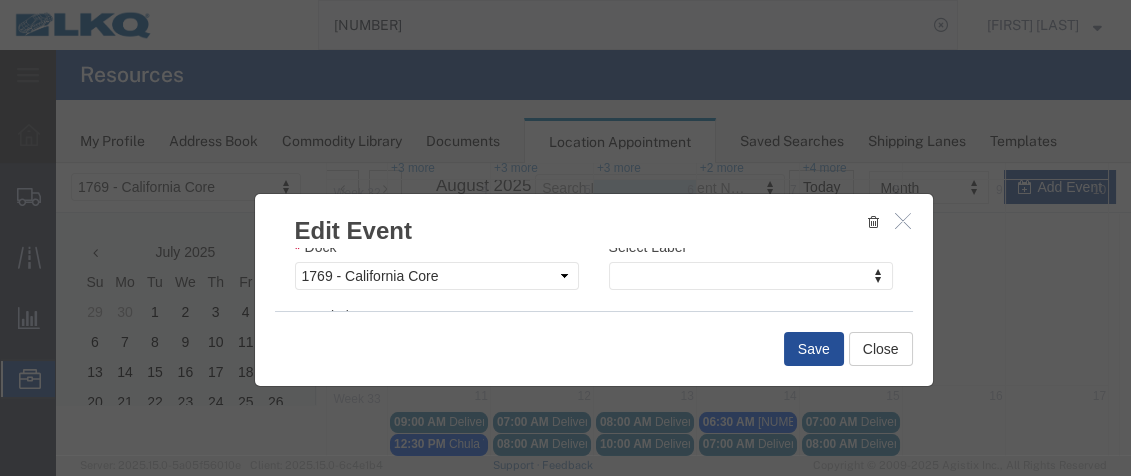 scroll, scrollTop: 373, scrollLeft: 0, axis: vertical 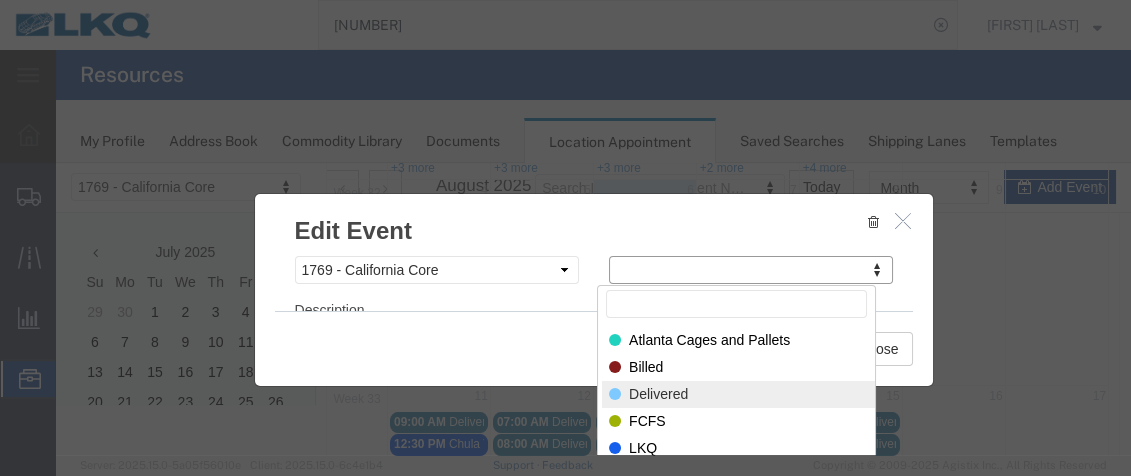 select on "40" 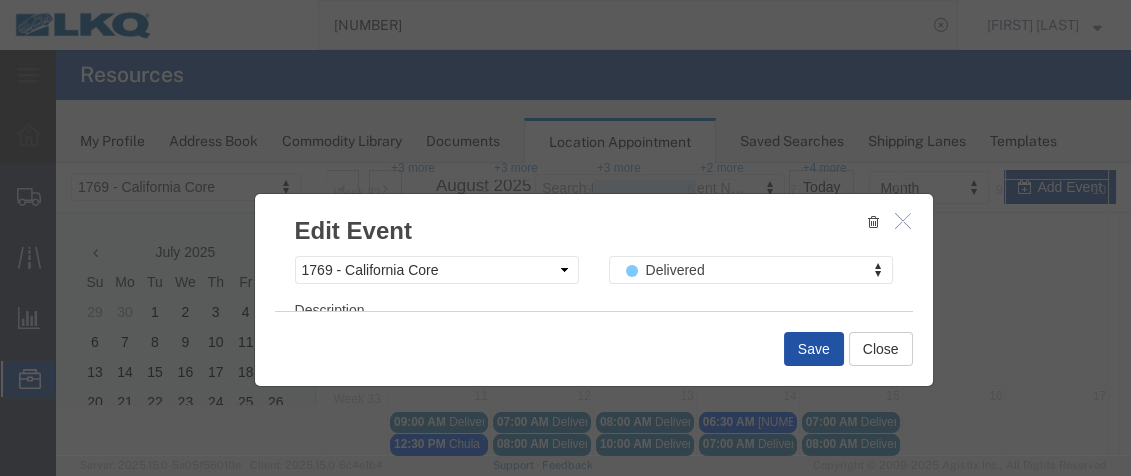 click on "Save" at bounding box center [814, 349] 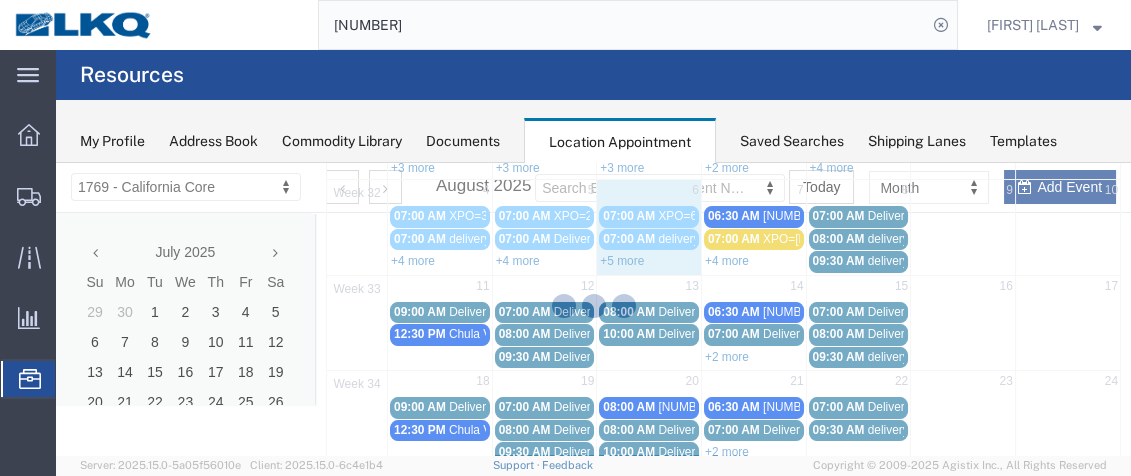 scroll, scrollTop: 202, scrollLeft: 0, axis: vertical 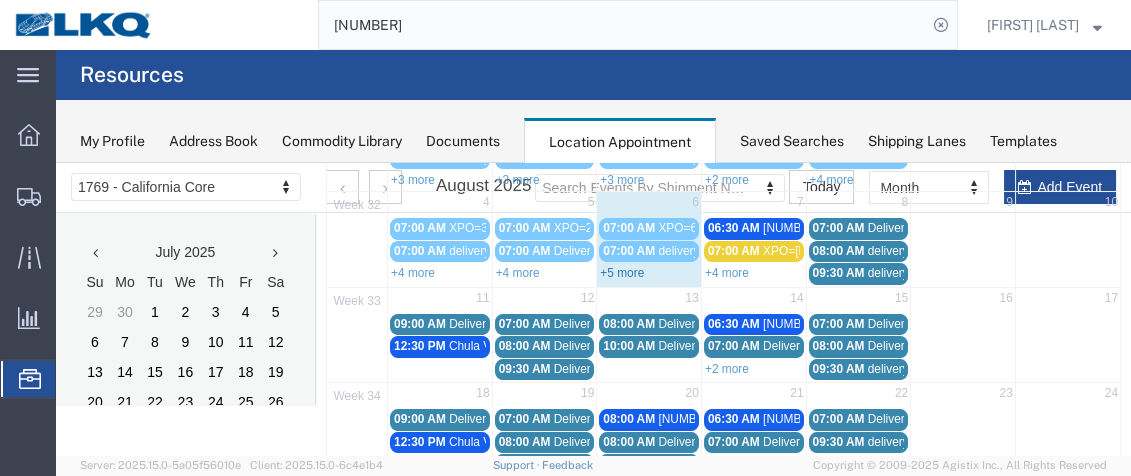 click on "+5 more" at bounding box center (622, 273) 